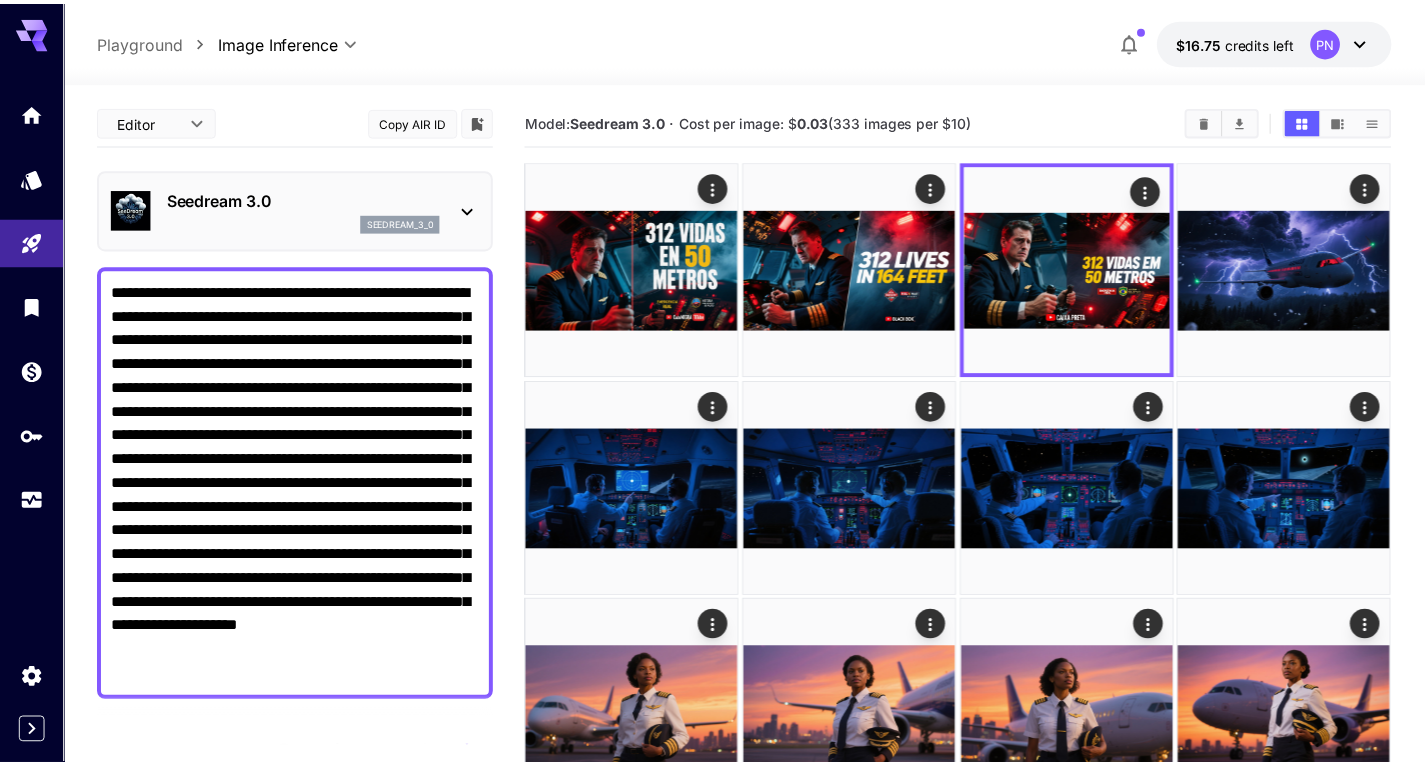 scroll, scrollTop: 0, scrollLeft: 0, axis: both 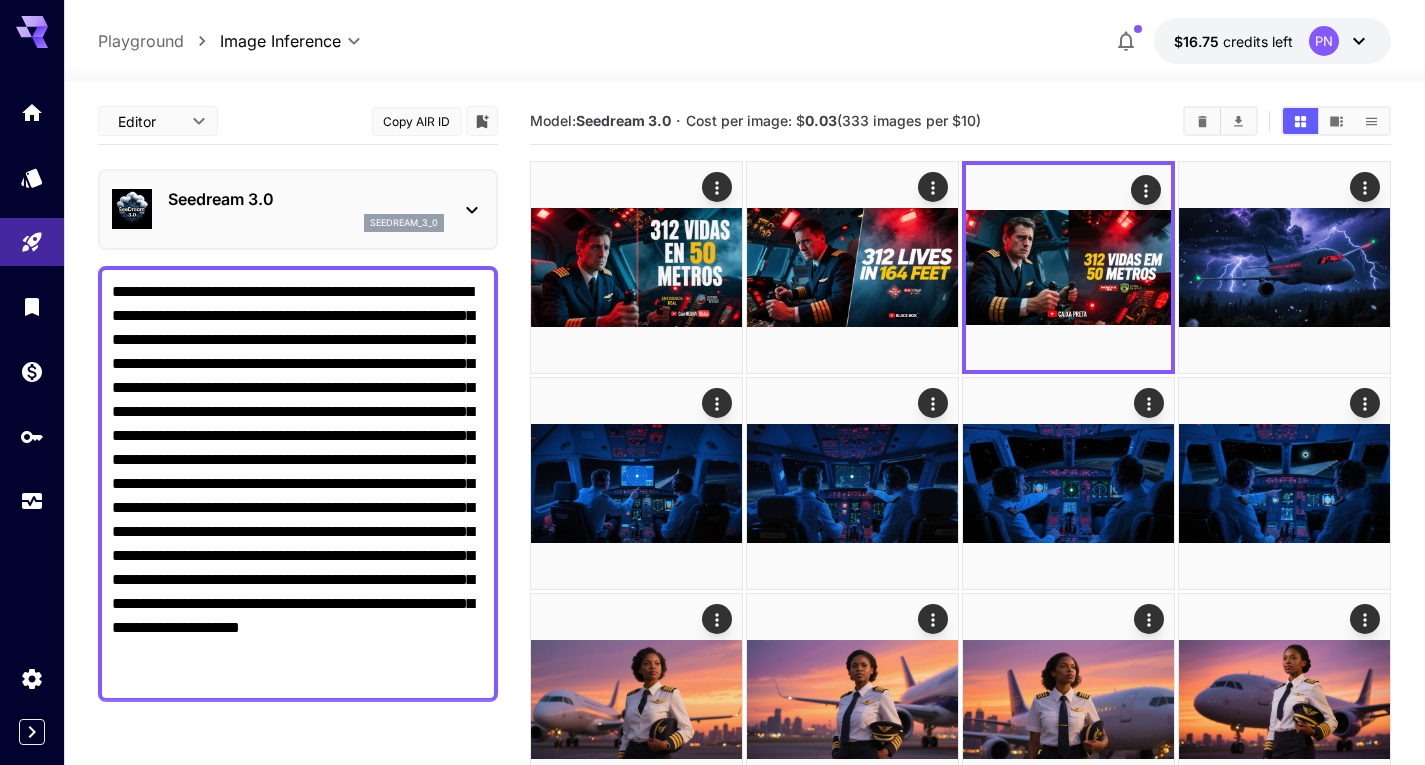 type 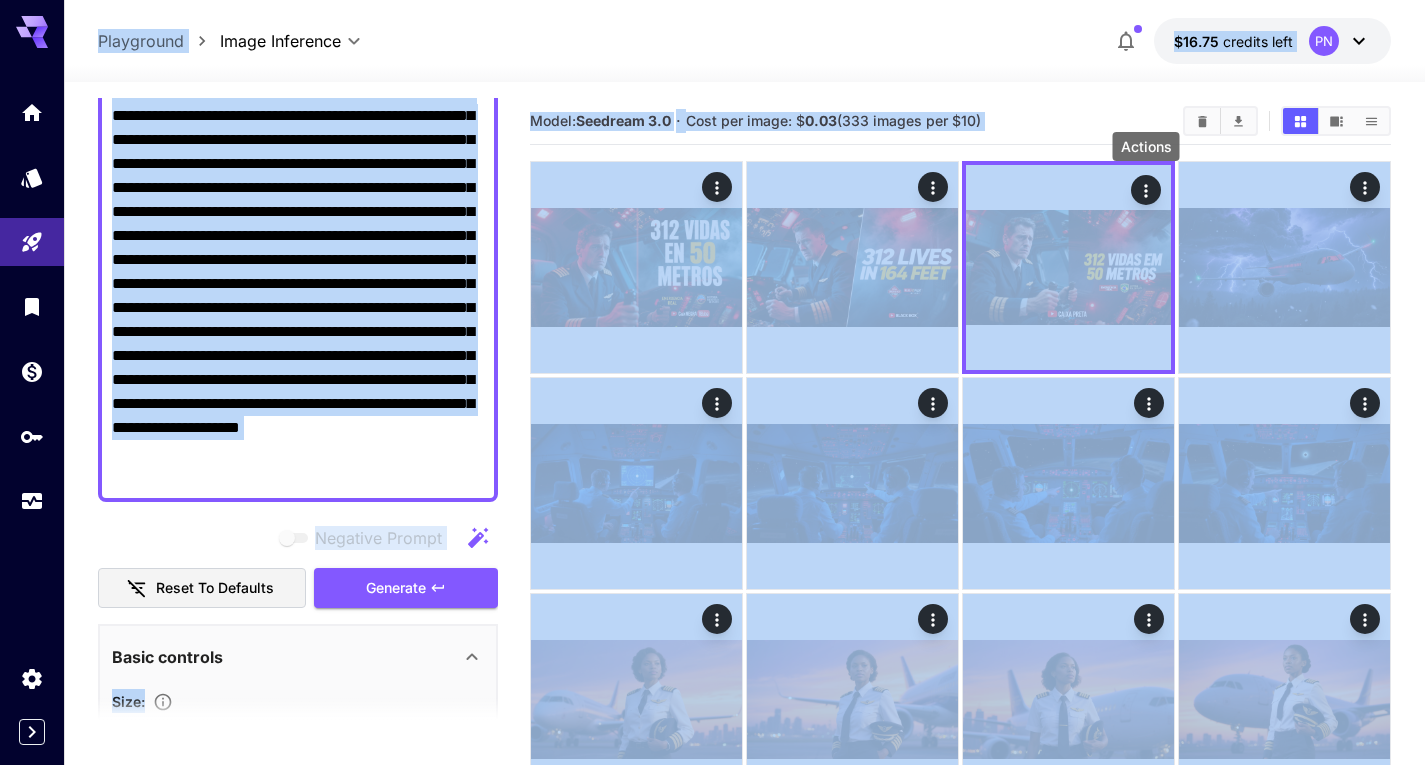 click on "**********" at bounding box center (298, 284) 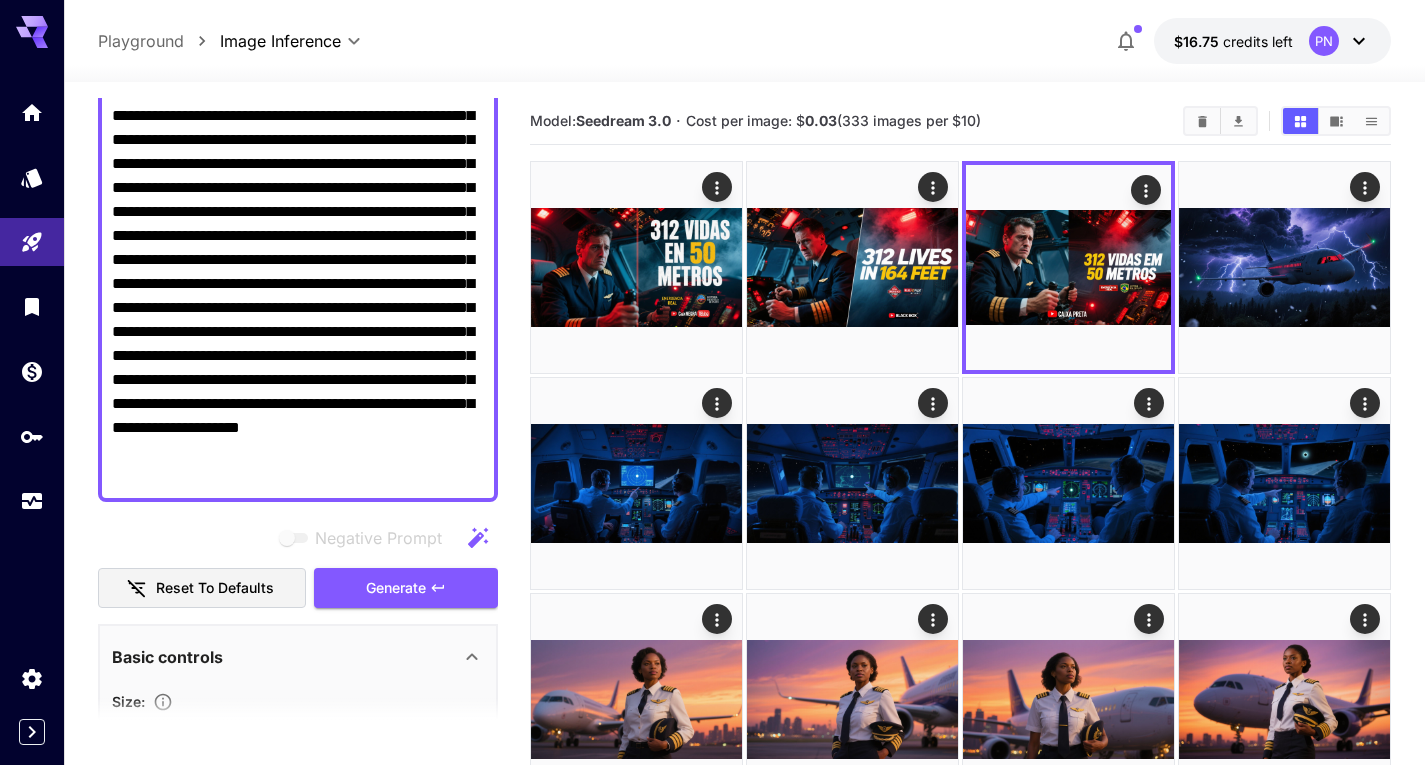 click on "**********" at bounding box center [298, 284] 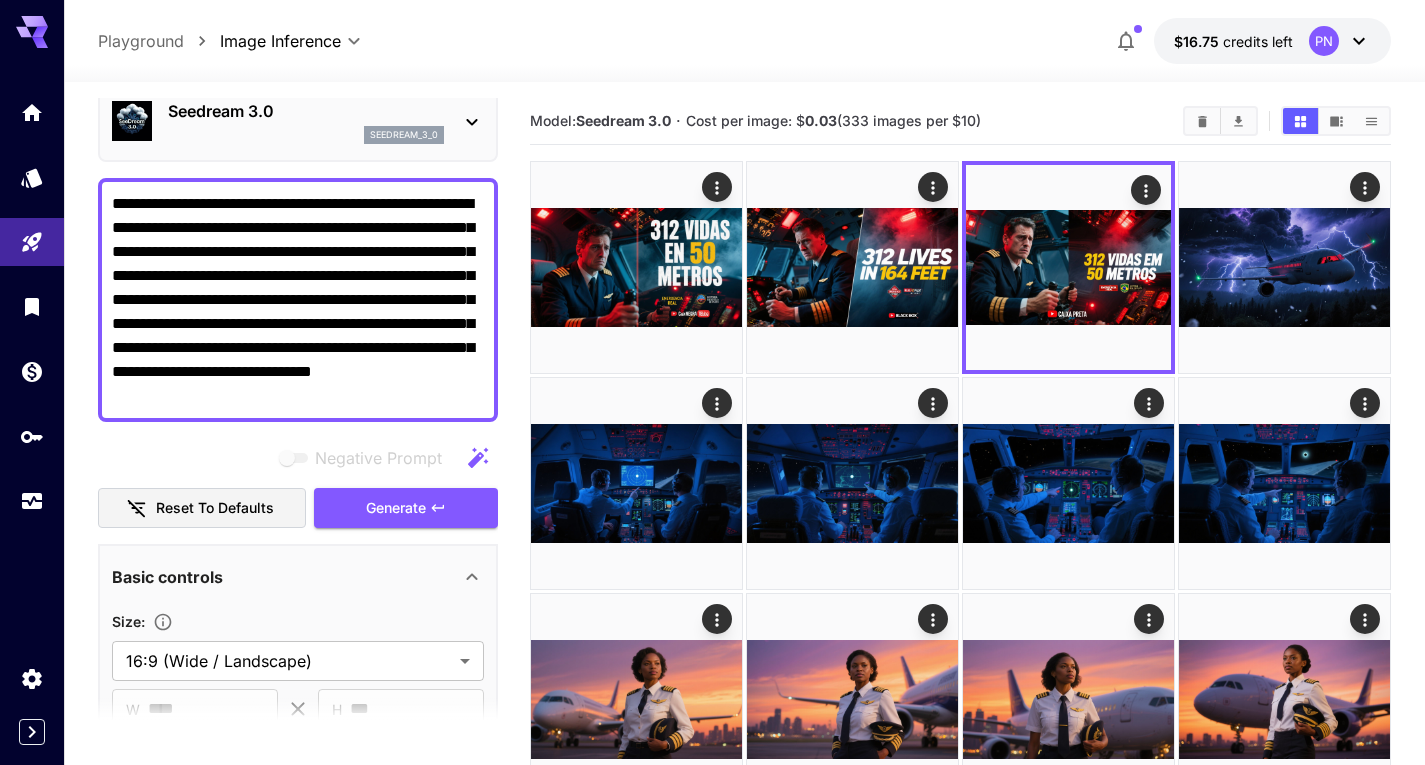 scroll, scrollTop: 0, scrollLeft: 0, axis: both 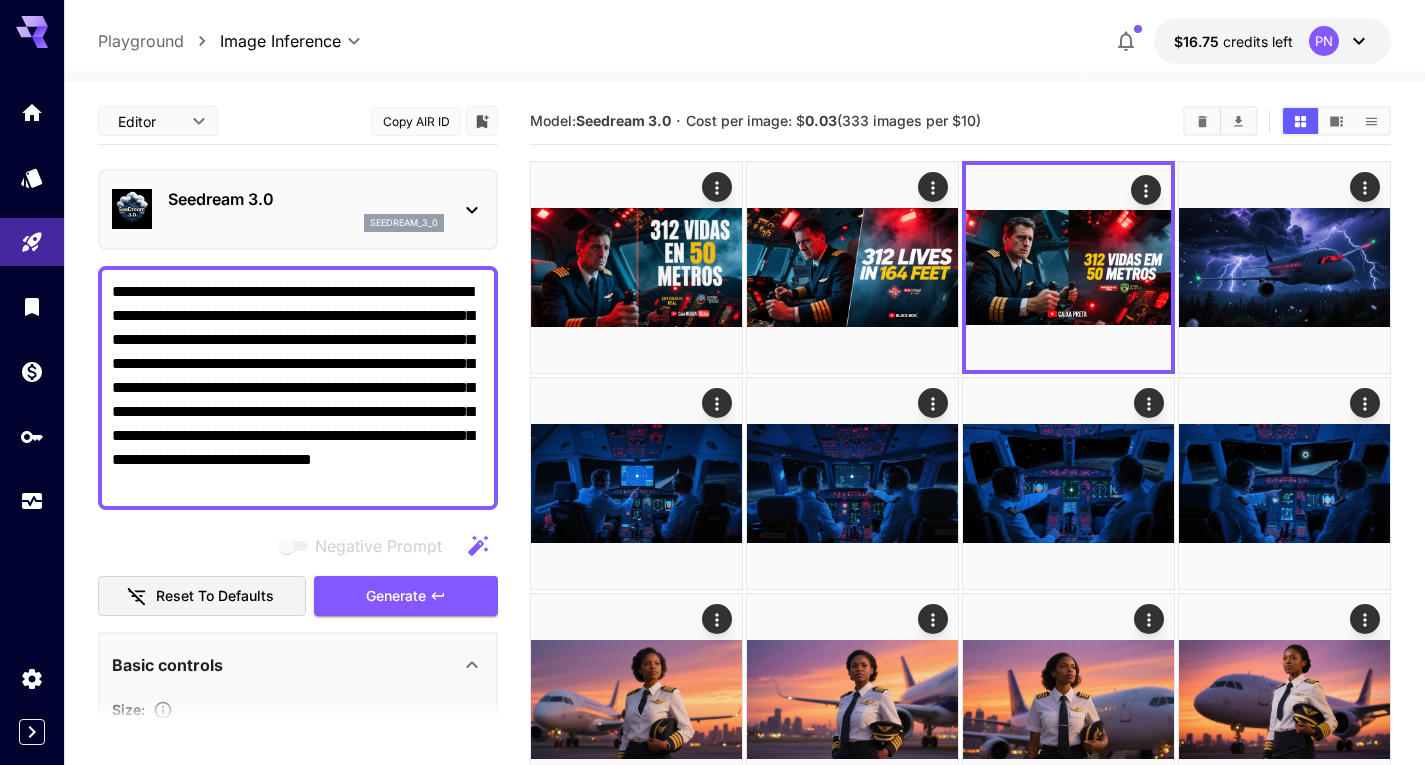 click on "**********" at bounding box center [298, 388] 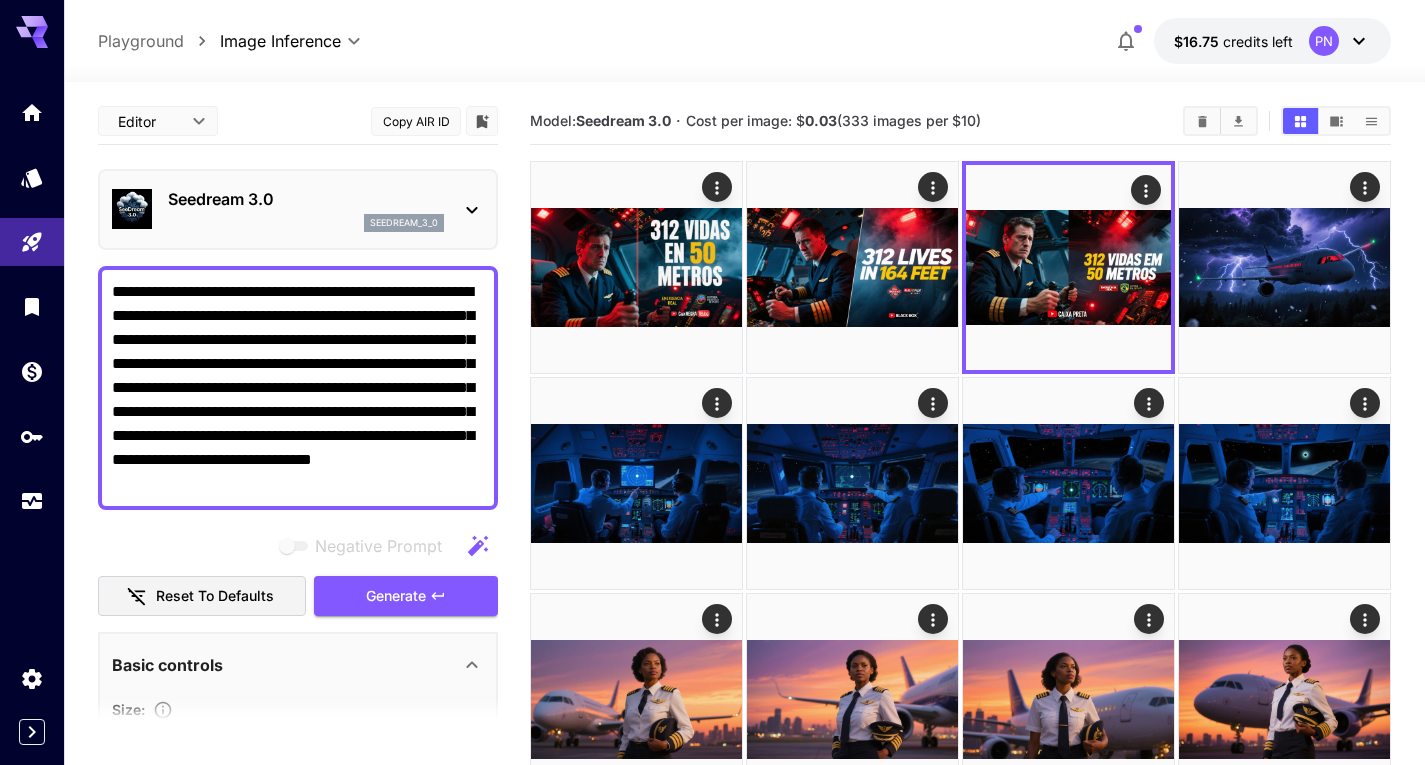 drag, startPoint x: 335, startPoint y: 385, endPoint x: 210, endPoint y: 388, distance: 125.035995 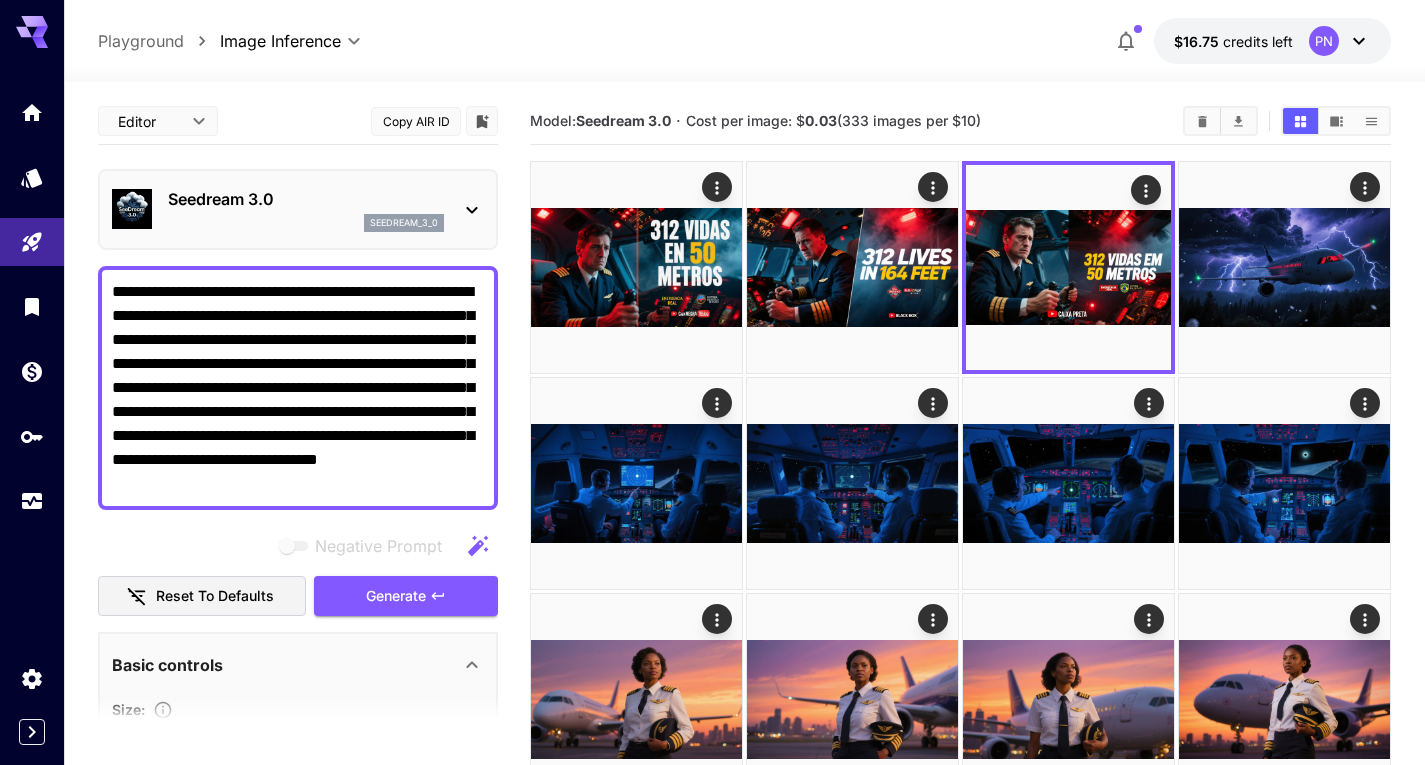 click on "**********" at bounding box center (298, 388) 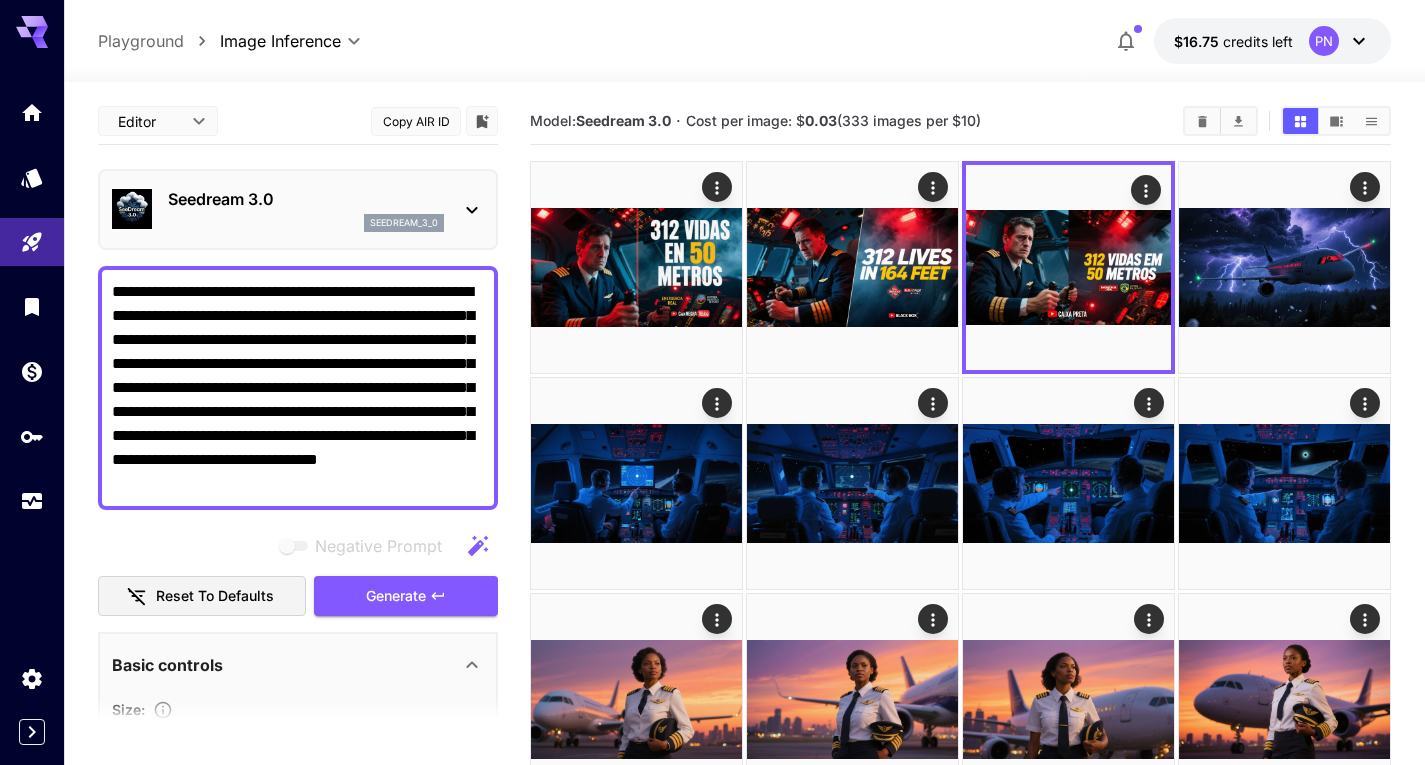 click on "**********" at bounding box center (298, 388) 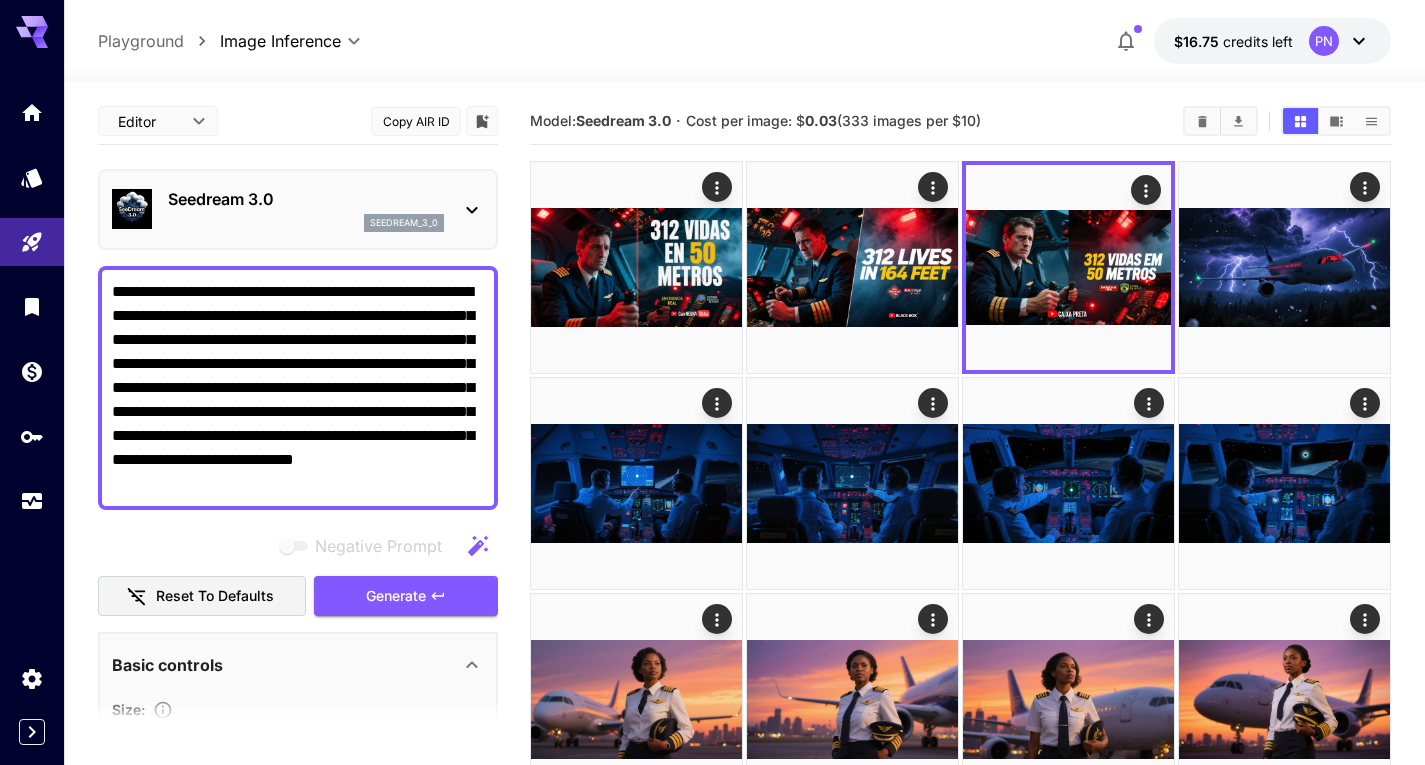 click on "**********" at bounding box center [298, 388] 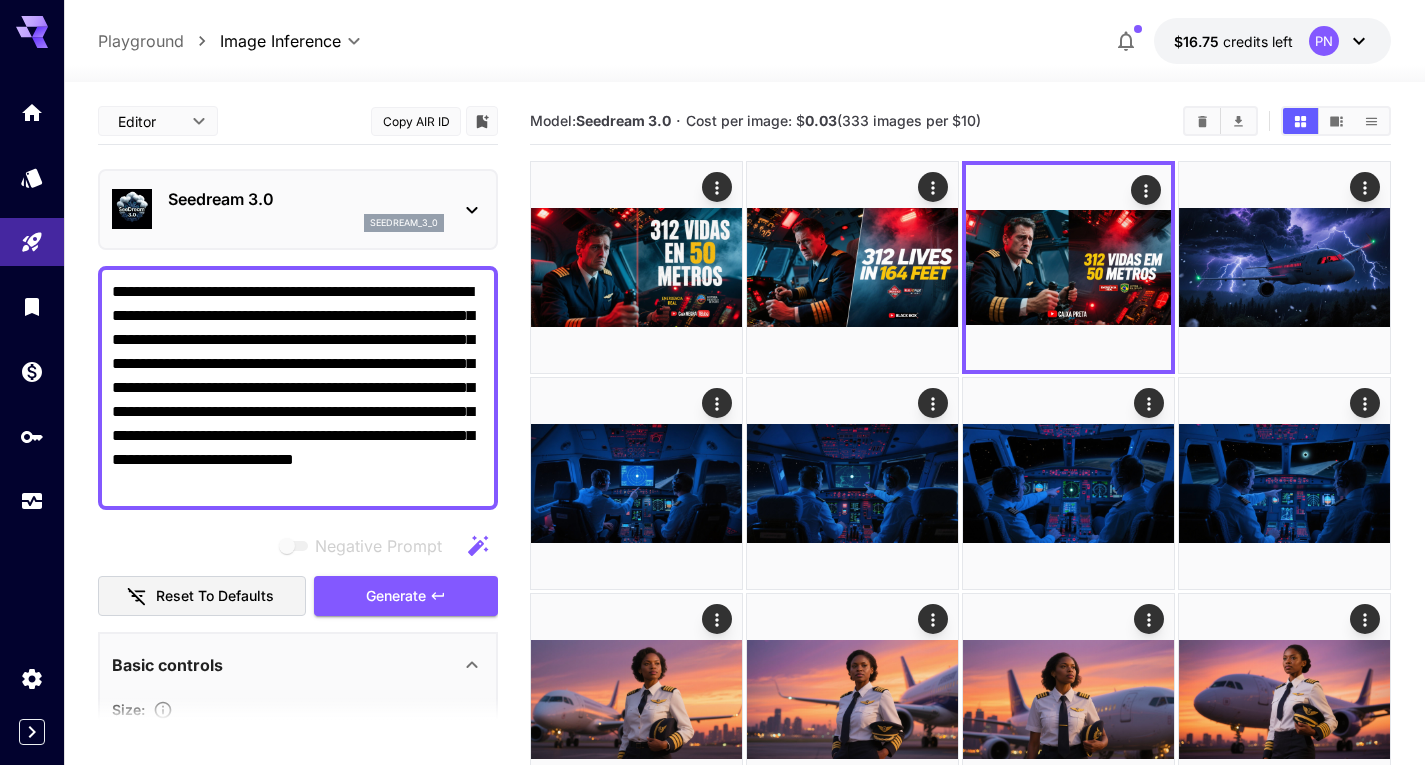 click on "**********" at bounding box center (298, 388) 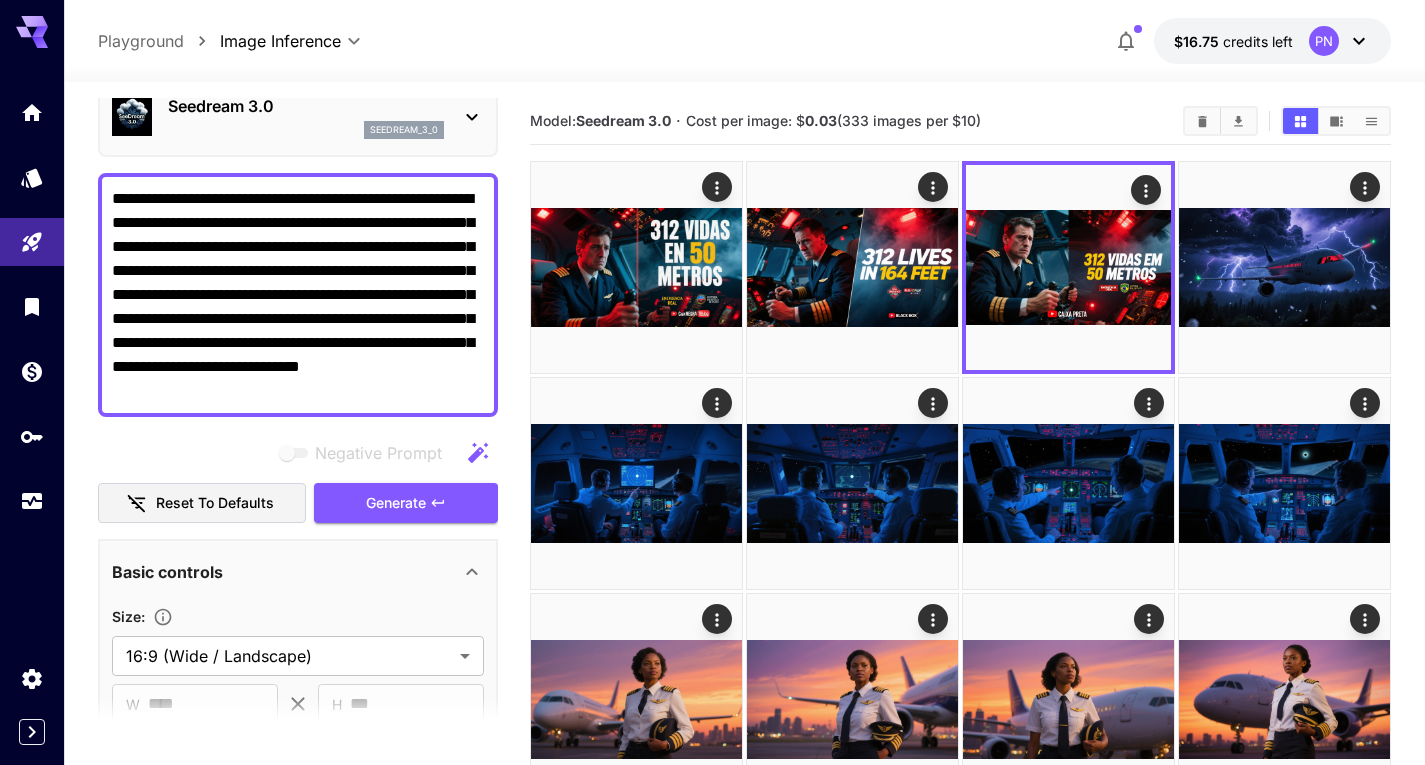 scroll, scrollTop: 200, scrollLeft: 0, axis: vertical 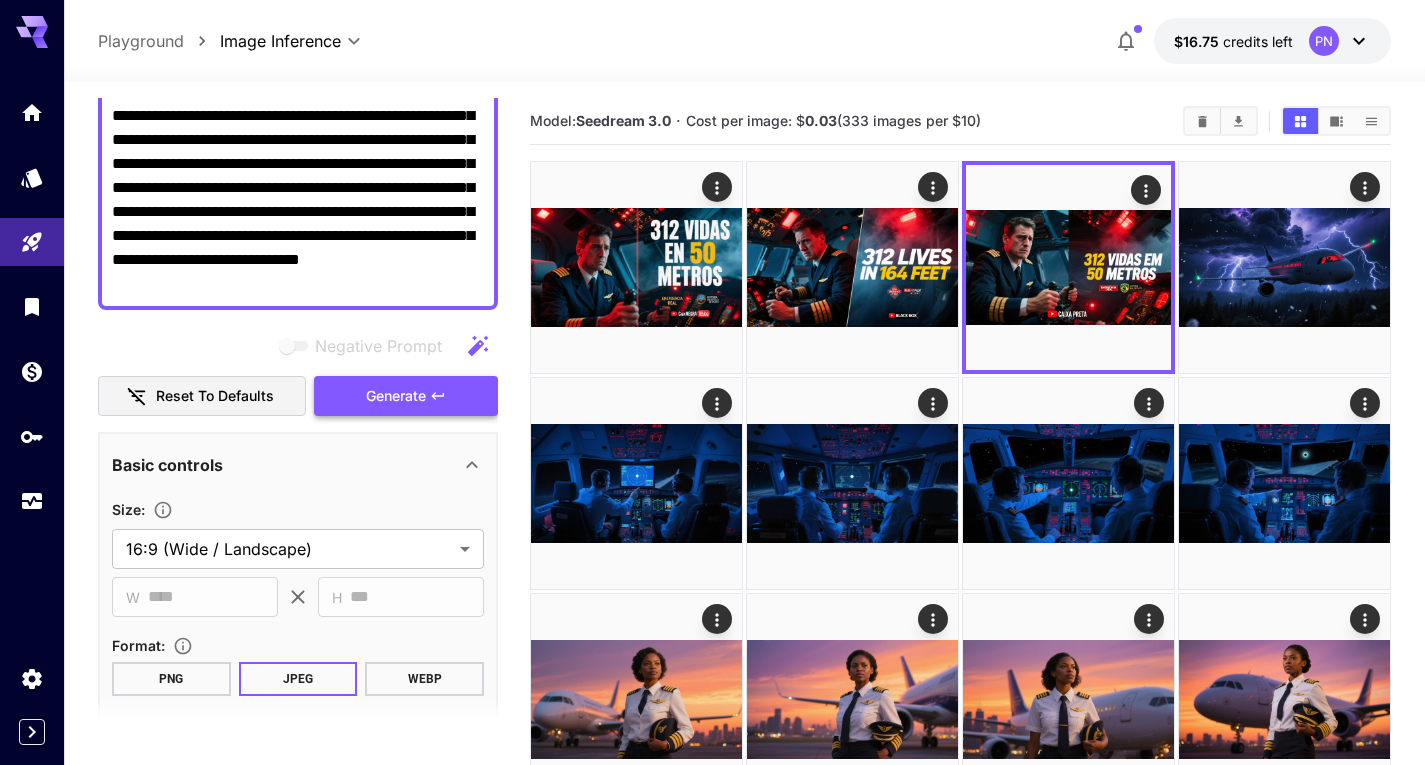 click on "Generate" at bounding box center [396, 396] 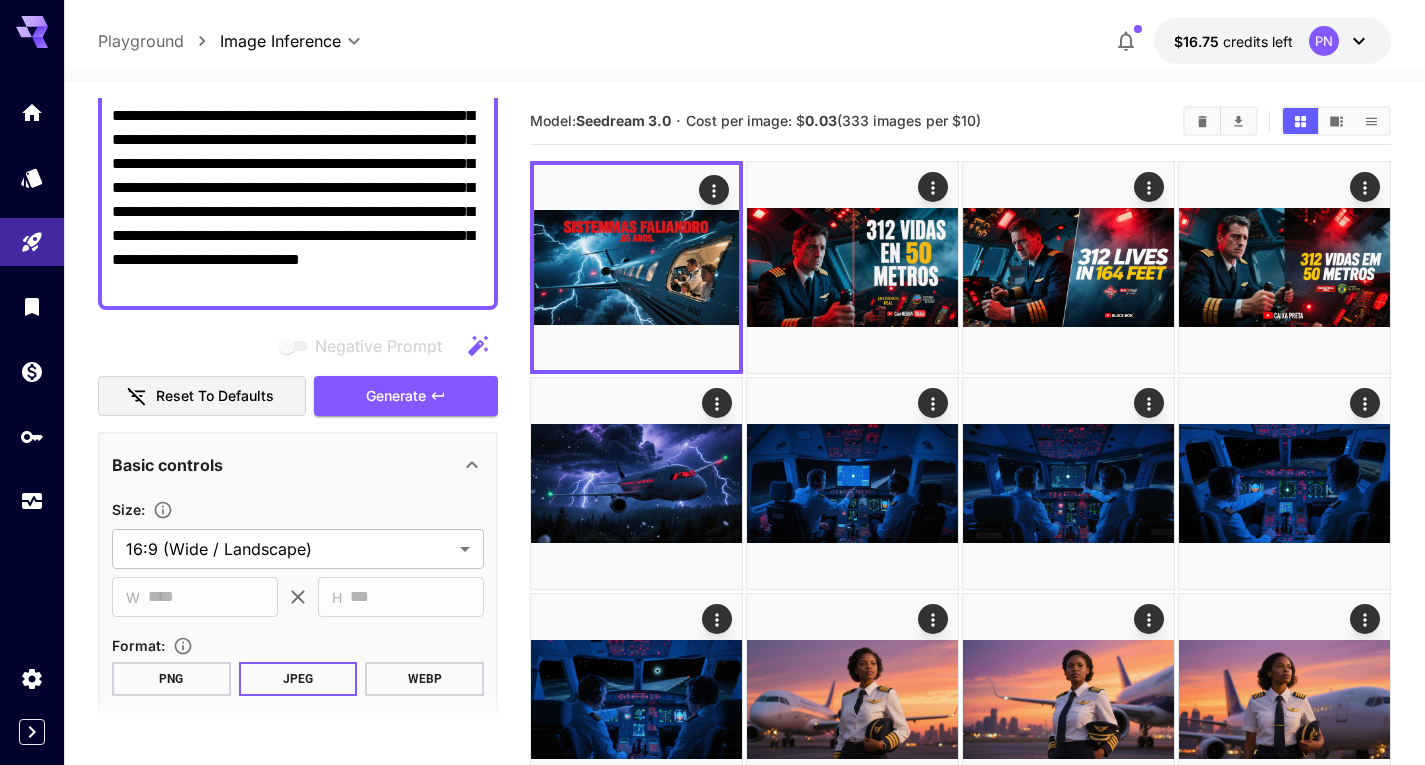 click on "**********" at bounding box center [298, 188] 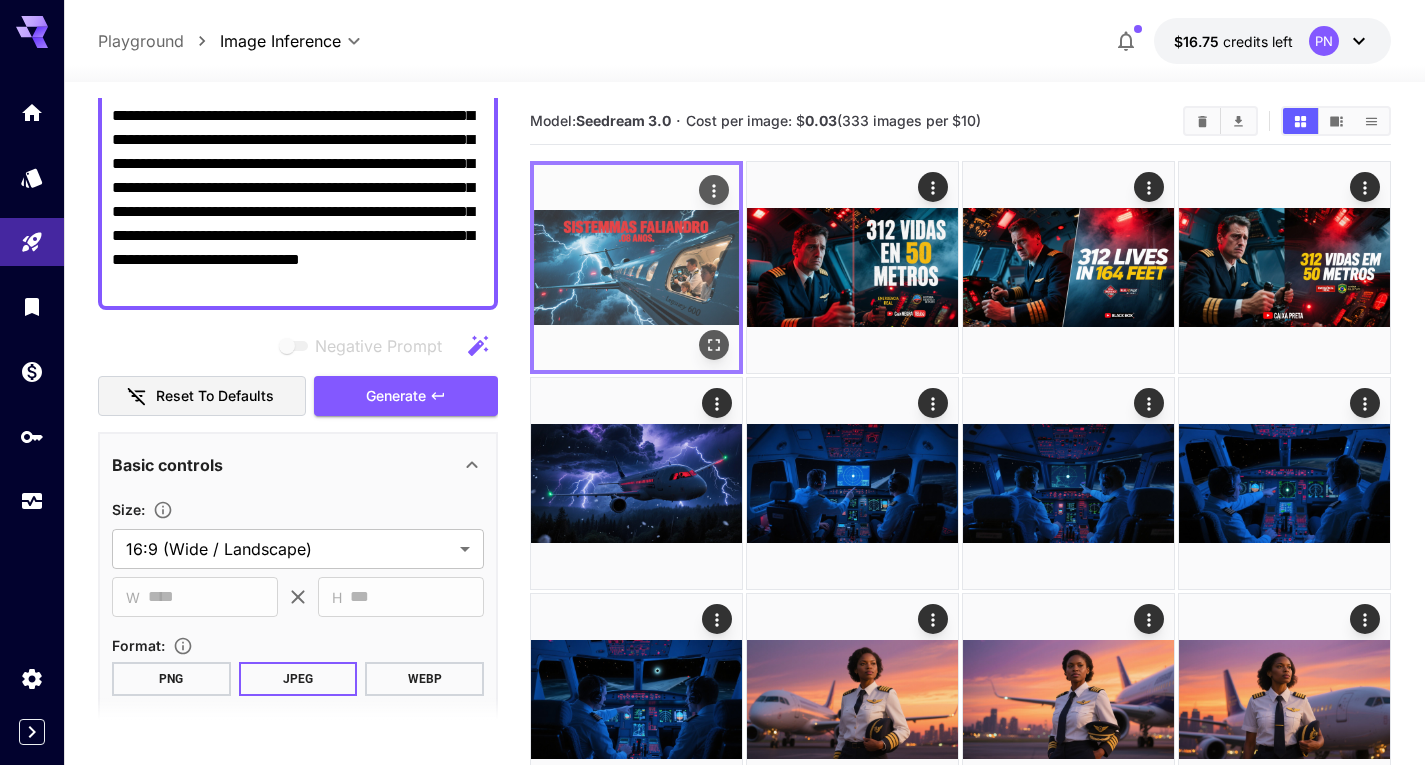 click at bounding box center (636, 267) 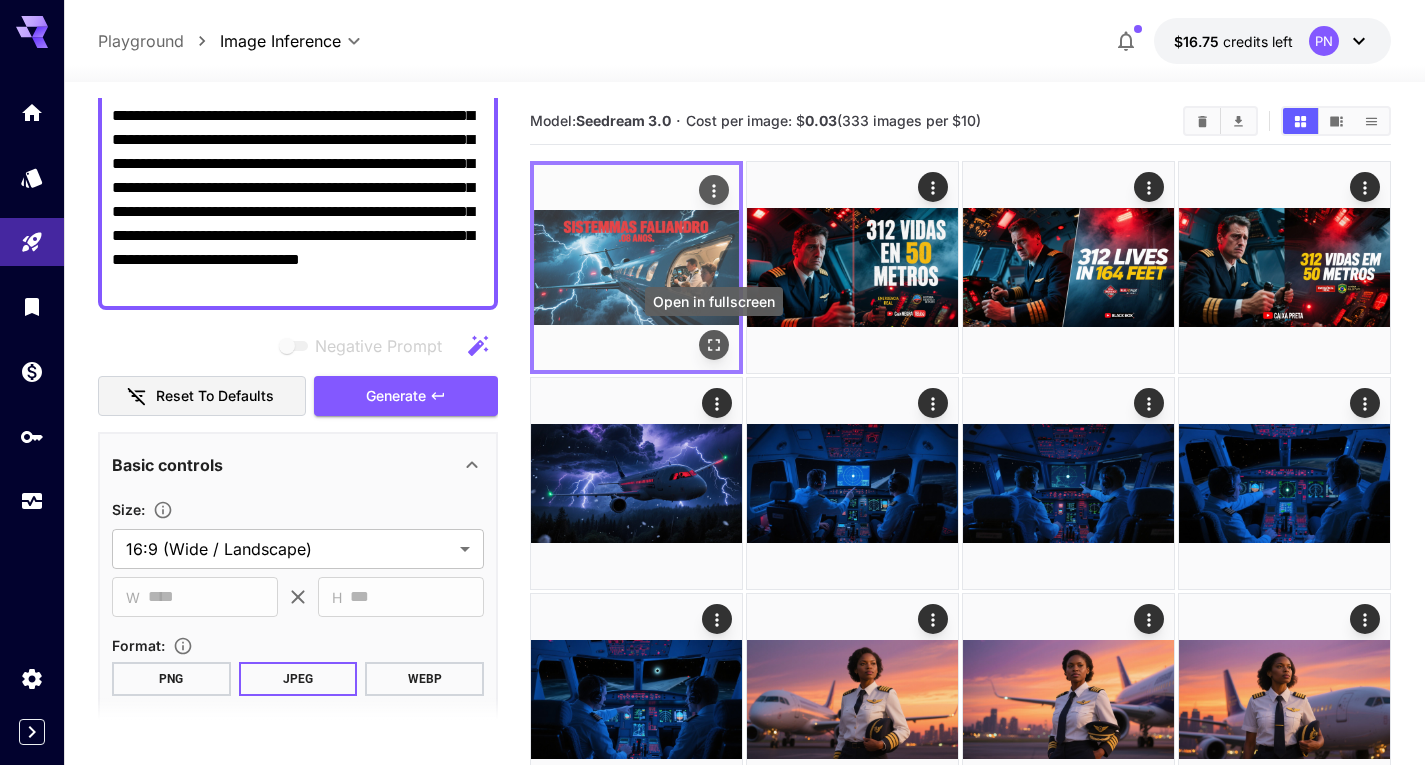 click 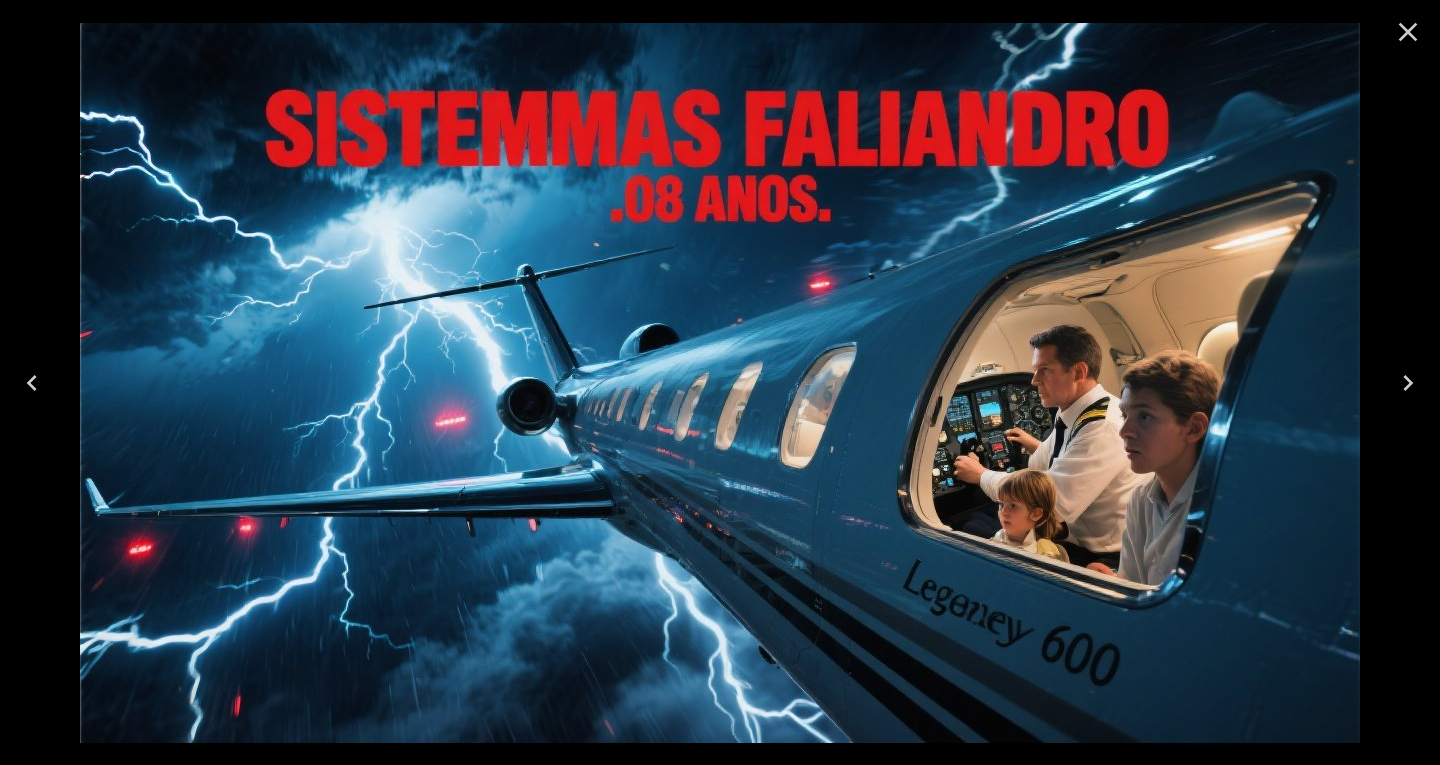 click 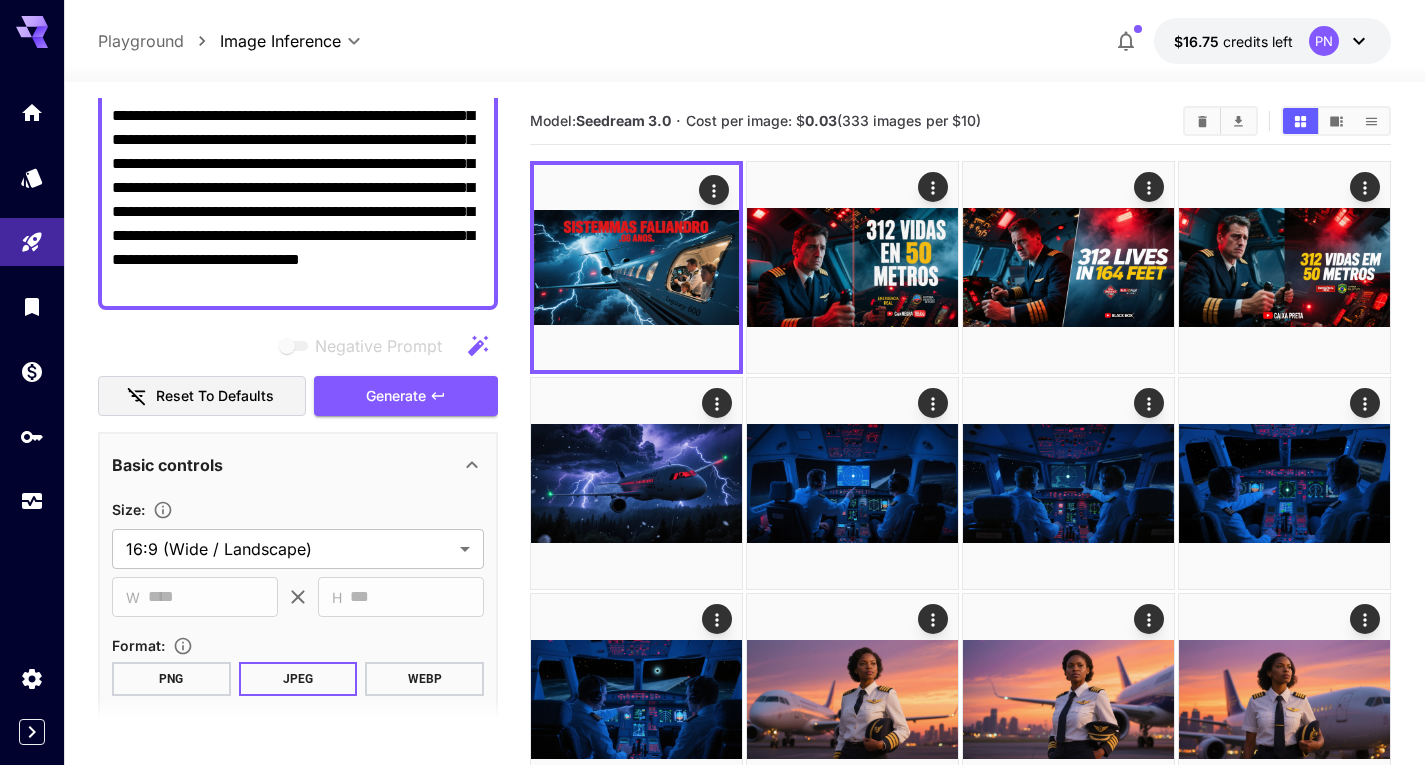 click on "**********" at bounding box center (298, 188) 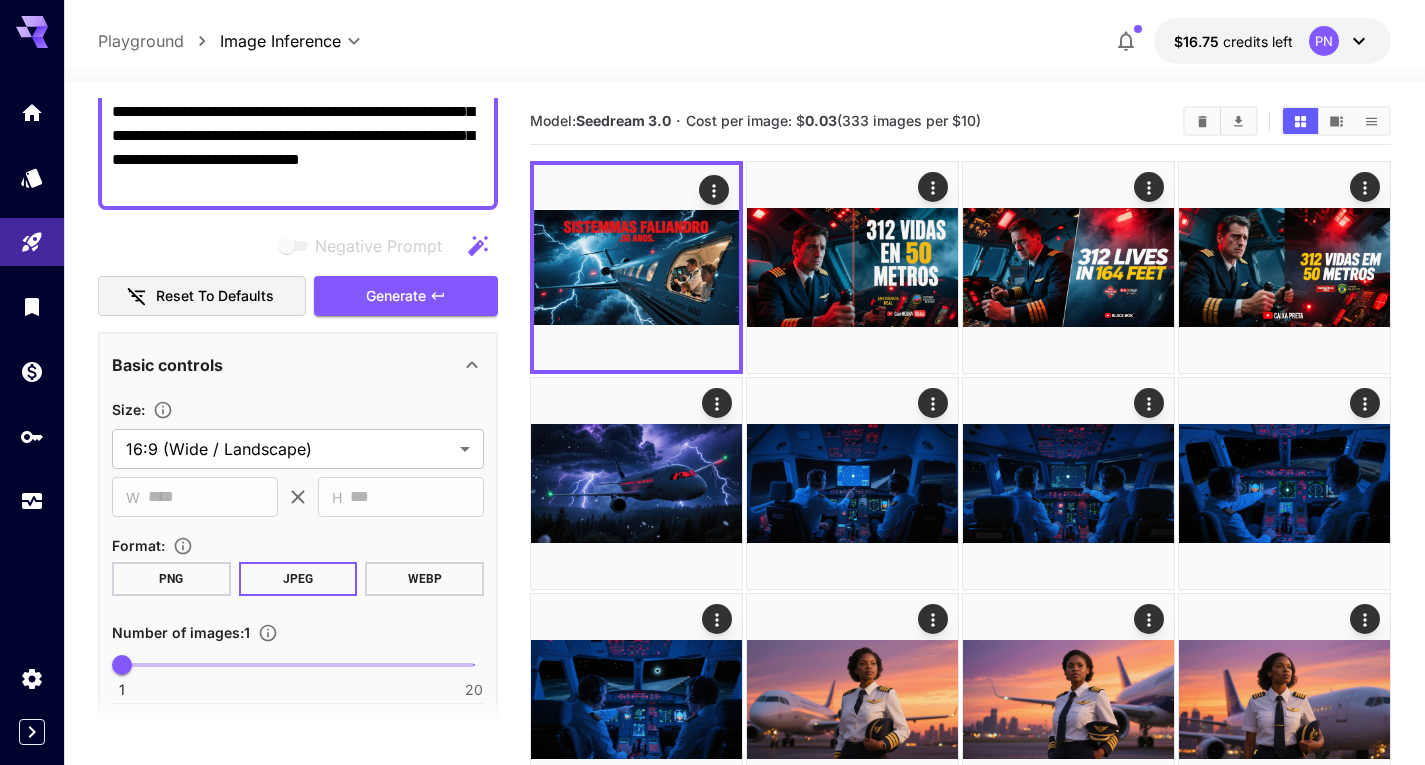 scroll, scrollTop: 417, scrollLeft: 0, axis: vertical 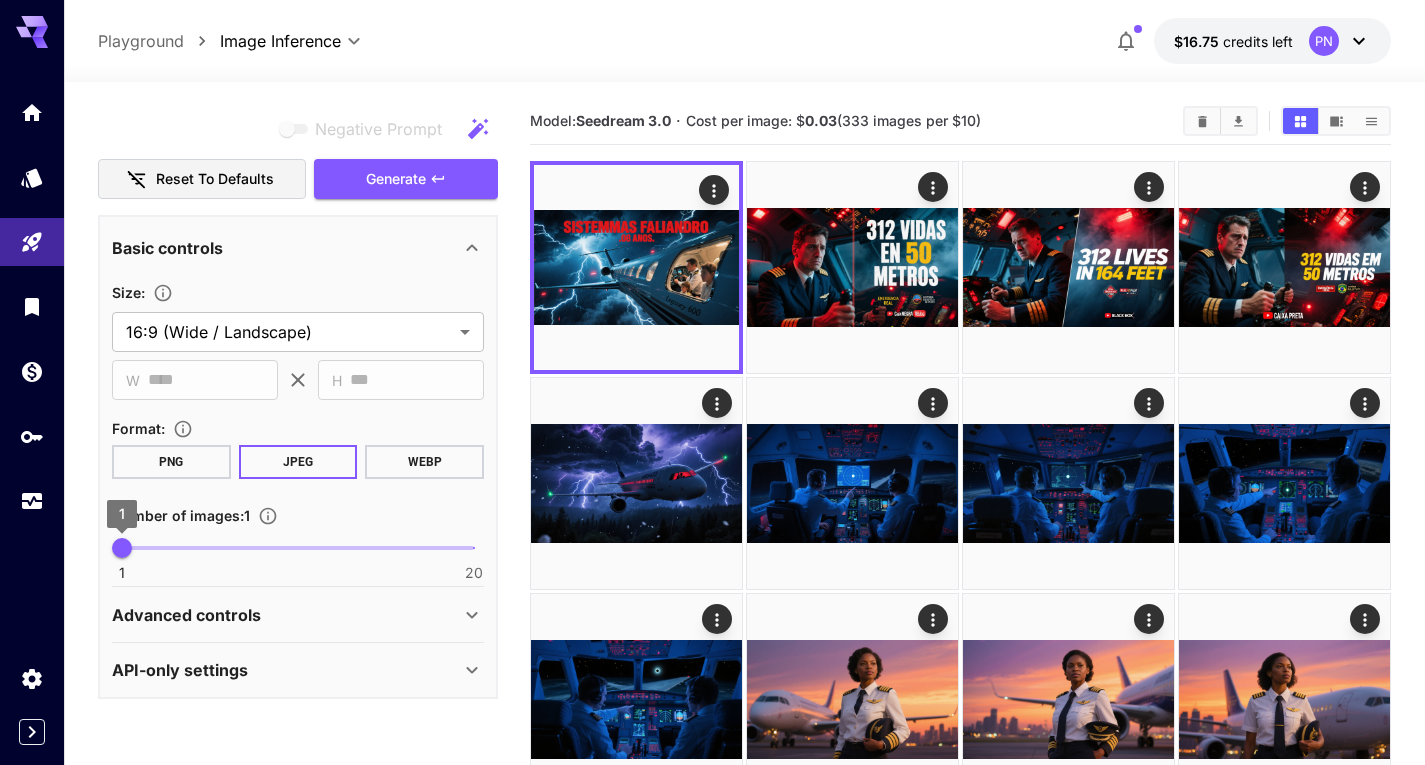 type on "**********" 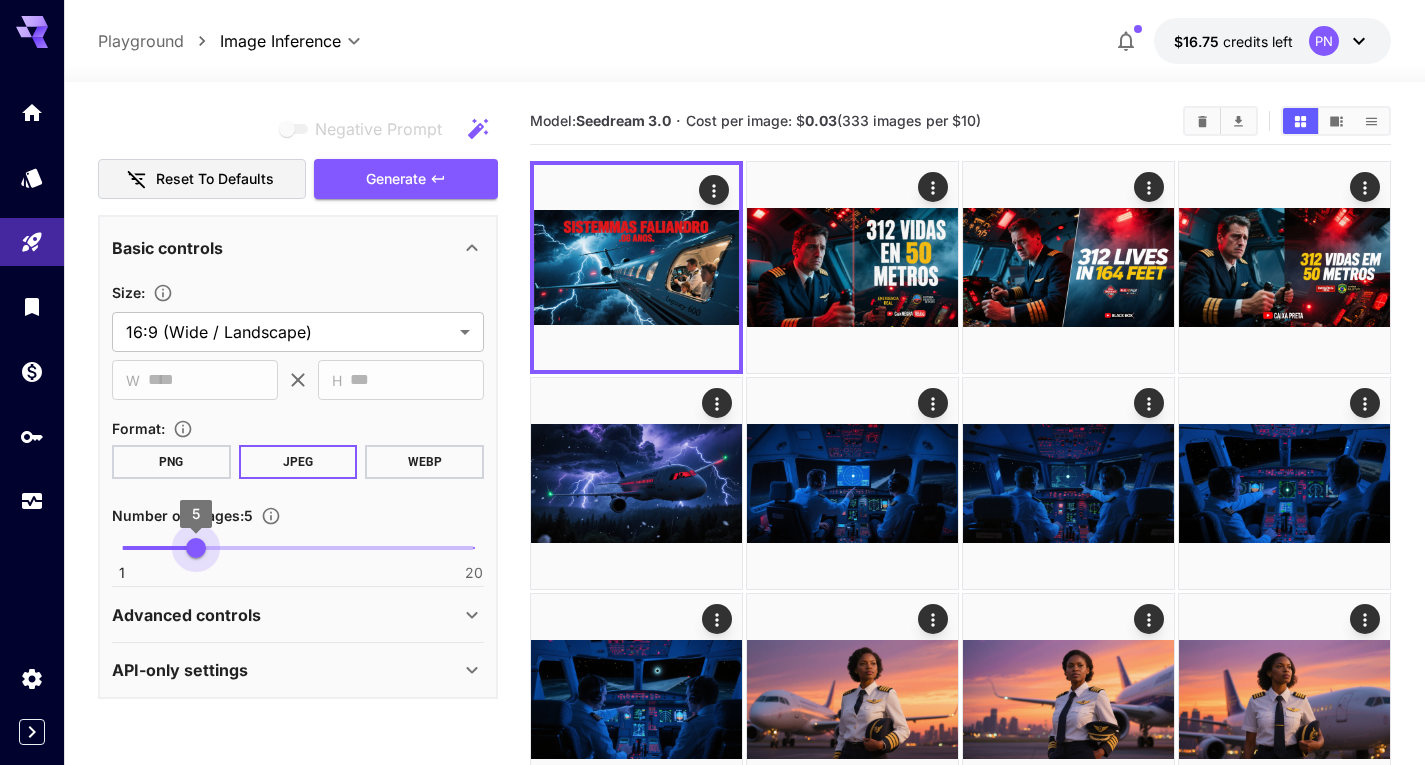 type on "*" 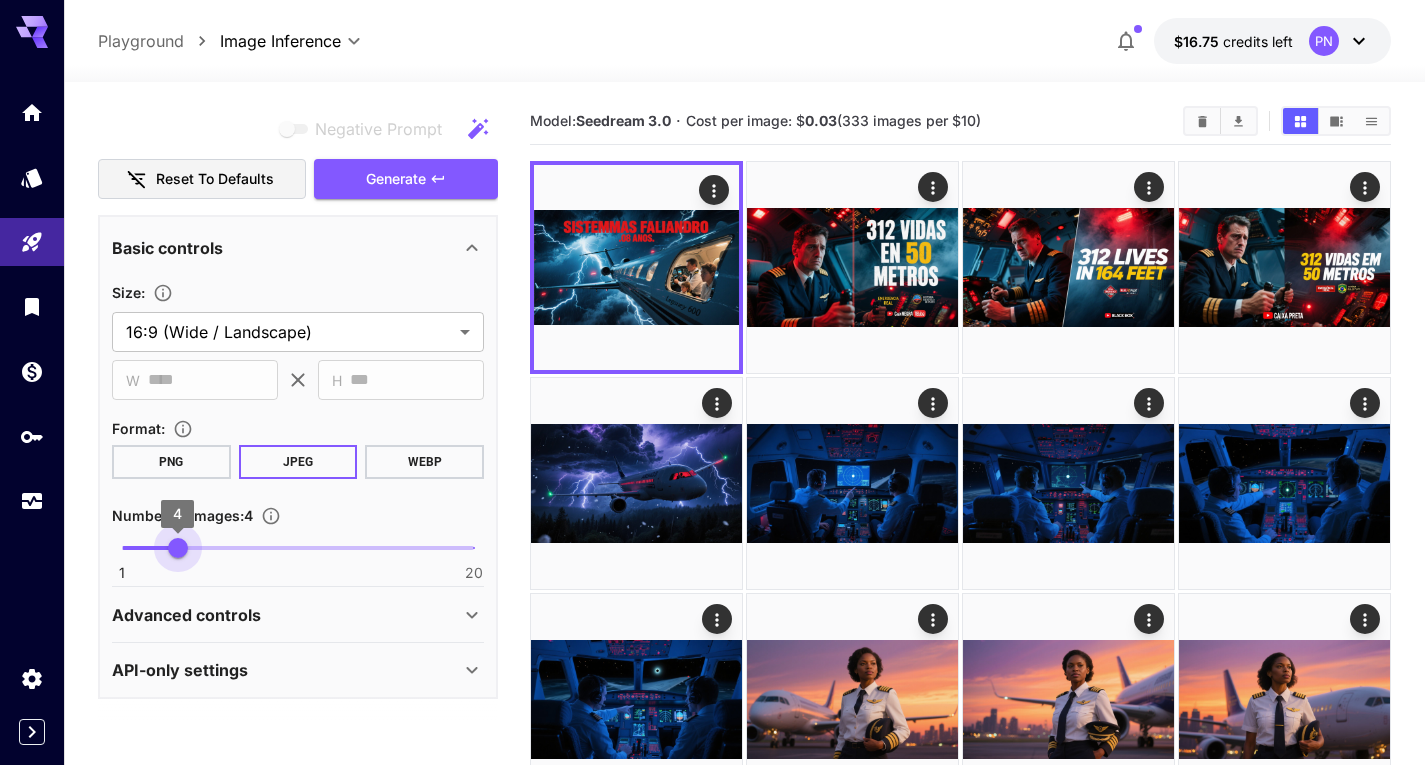 drag, startPoint x: 120, startPoint y: 552, endPoint x: 185, endPoint y: 551, distance: 65.00769 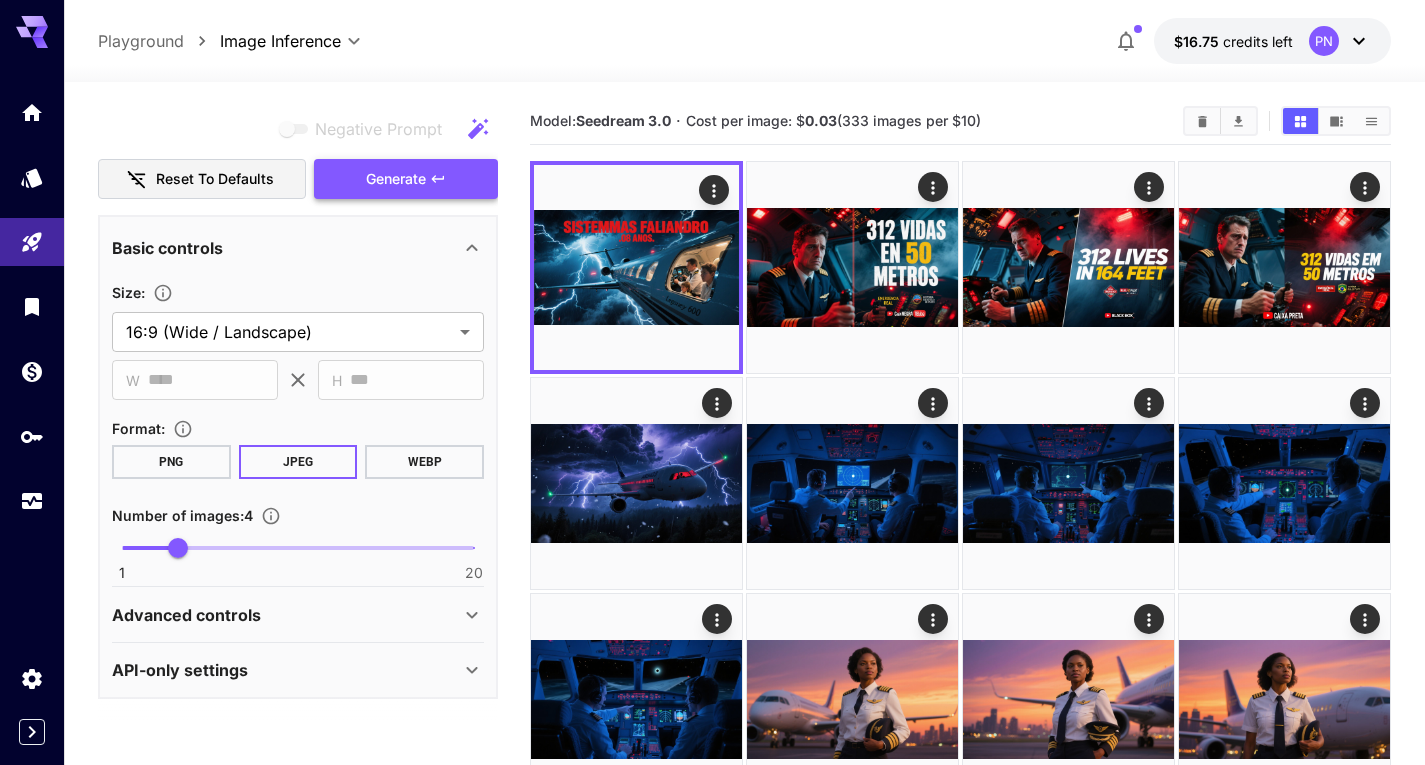 click on "Generate" at bounding box center [406, 179] 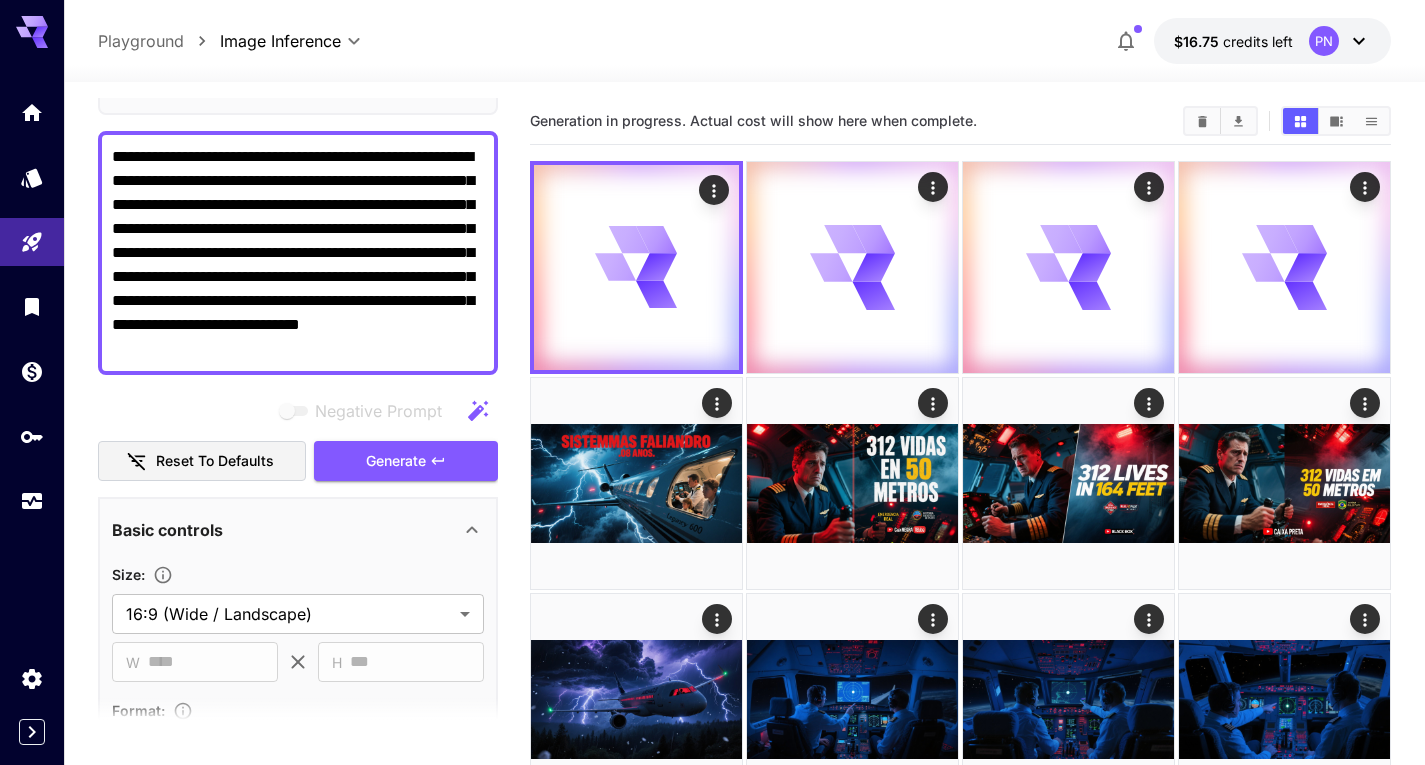 scroll, scrollTop: 117, scrollLeft: 0, axis: vertical 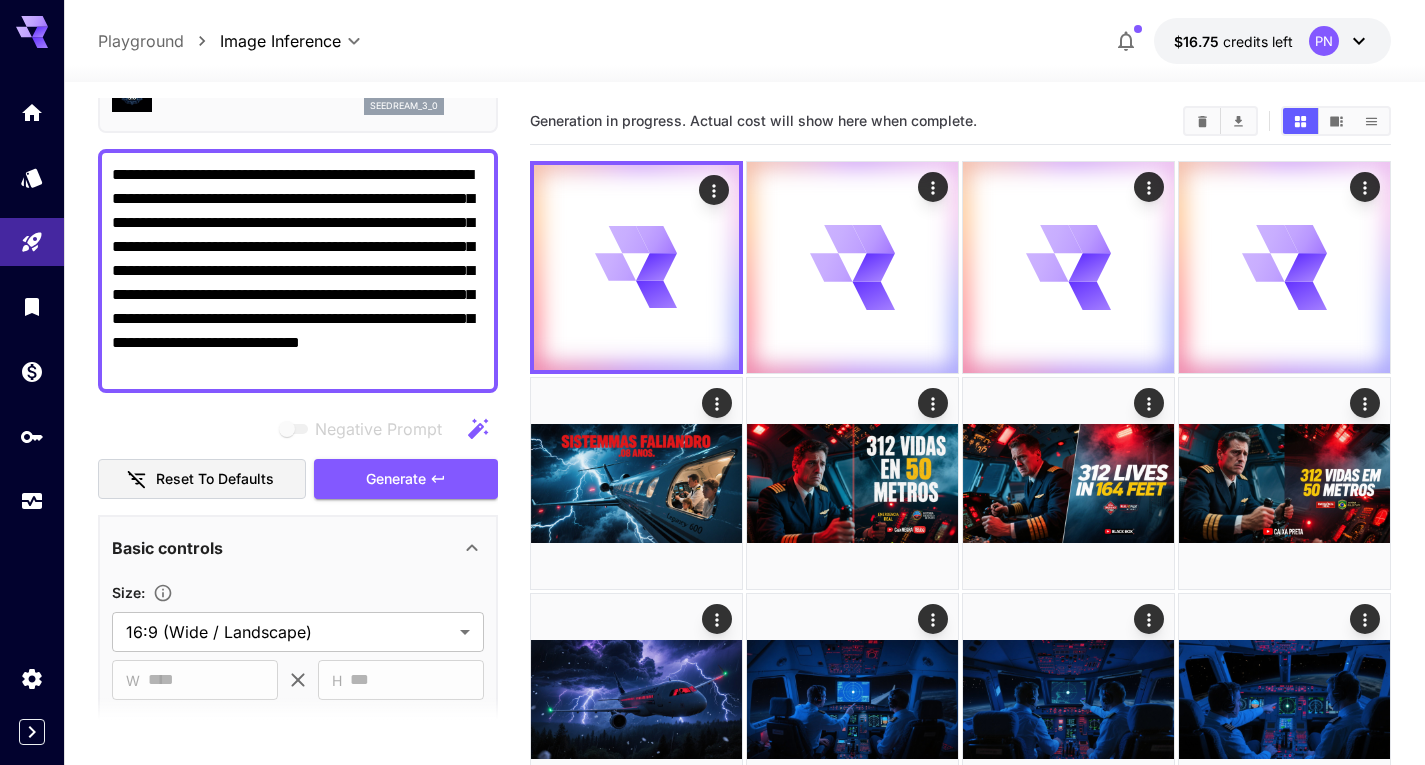 click on "**********" at bounding box center (298, 271) 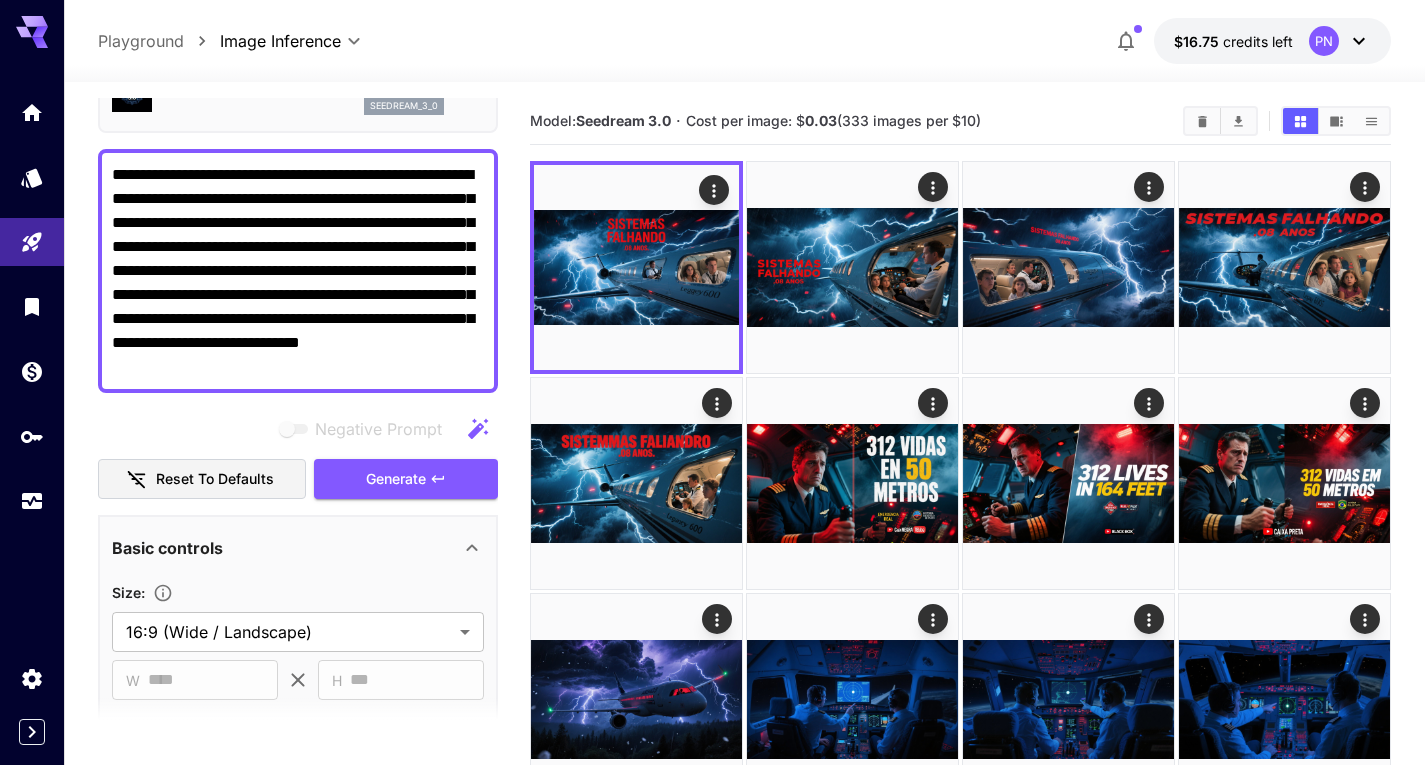 click on "**********" at bounding box center [298, 271] 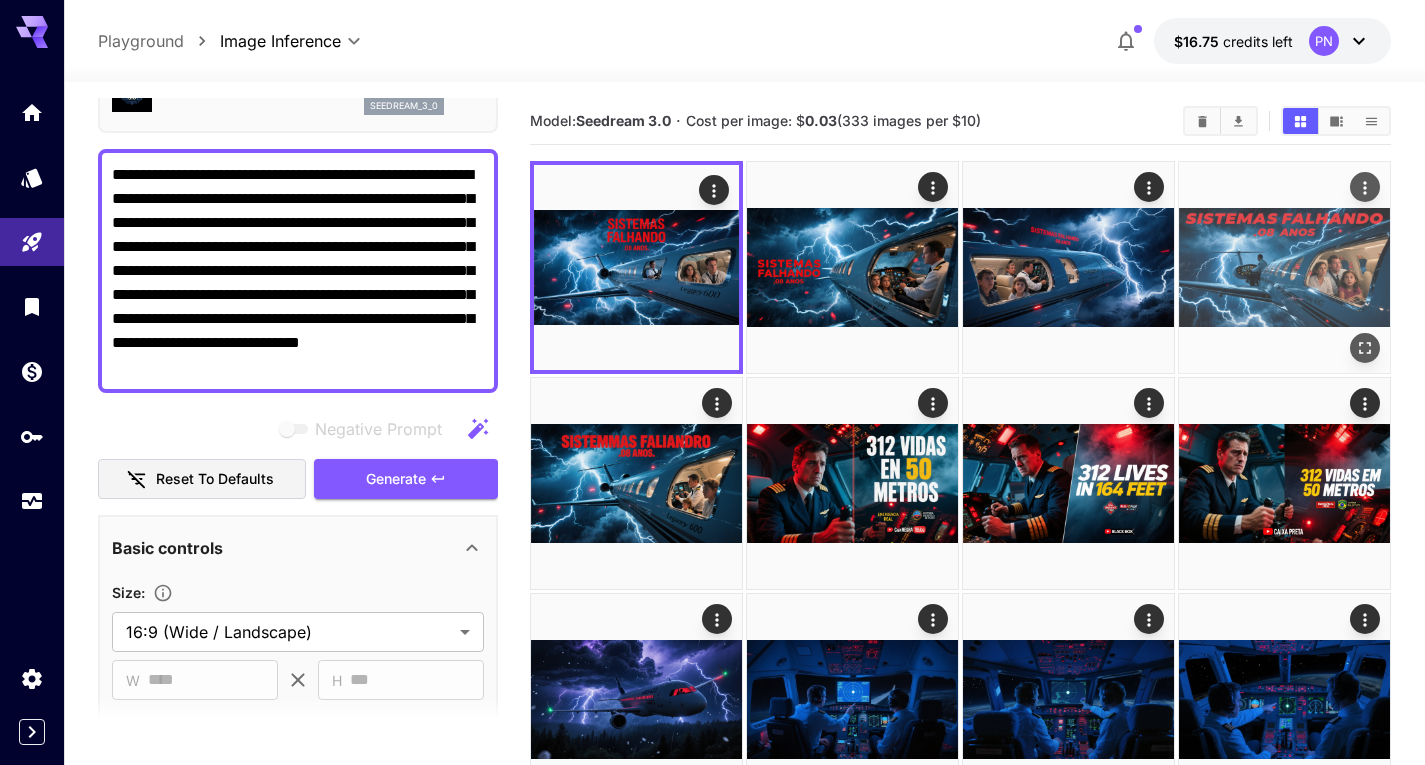 click at bounding box center [1284, 267] 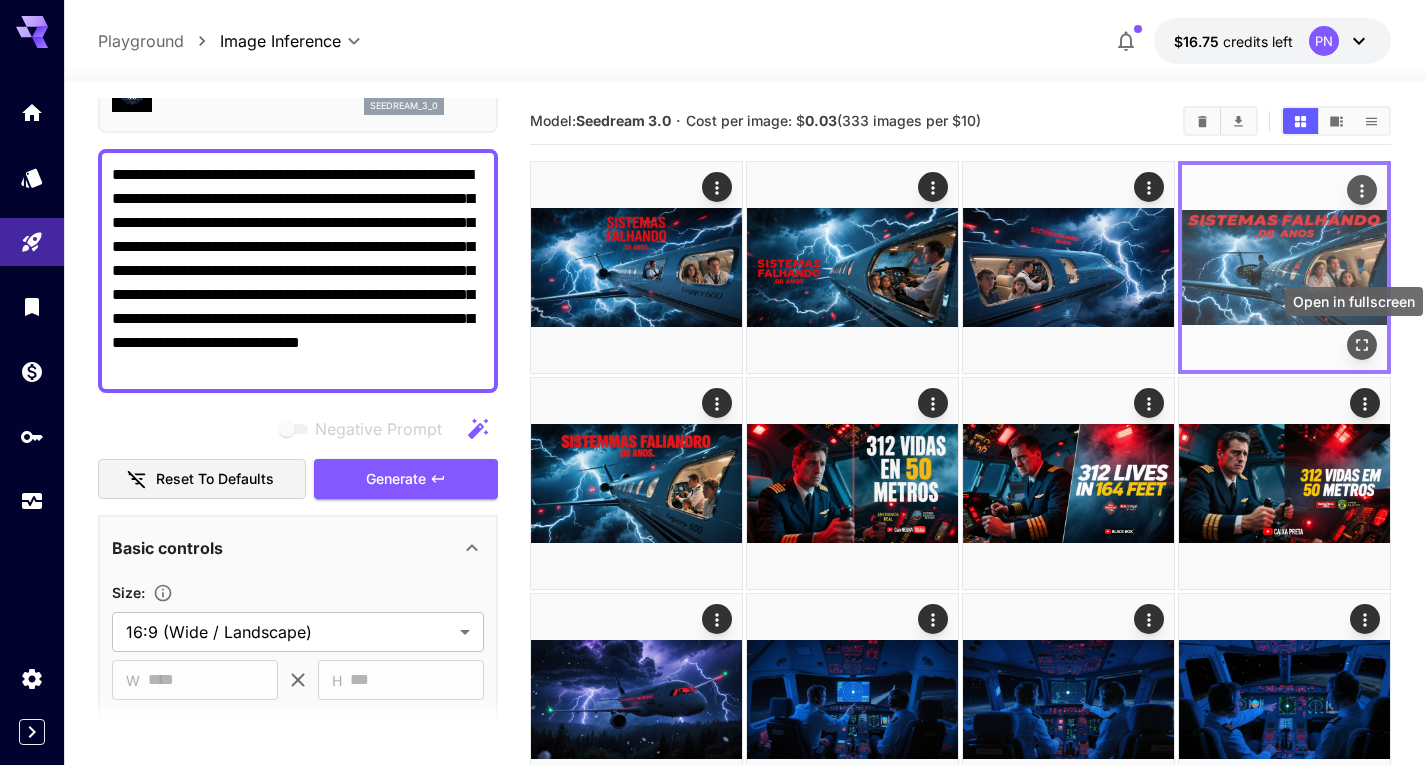 click at bounding box center (1362, 345) 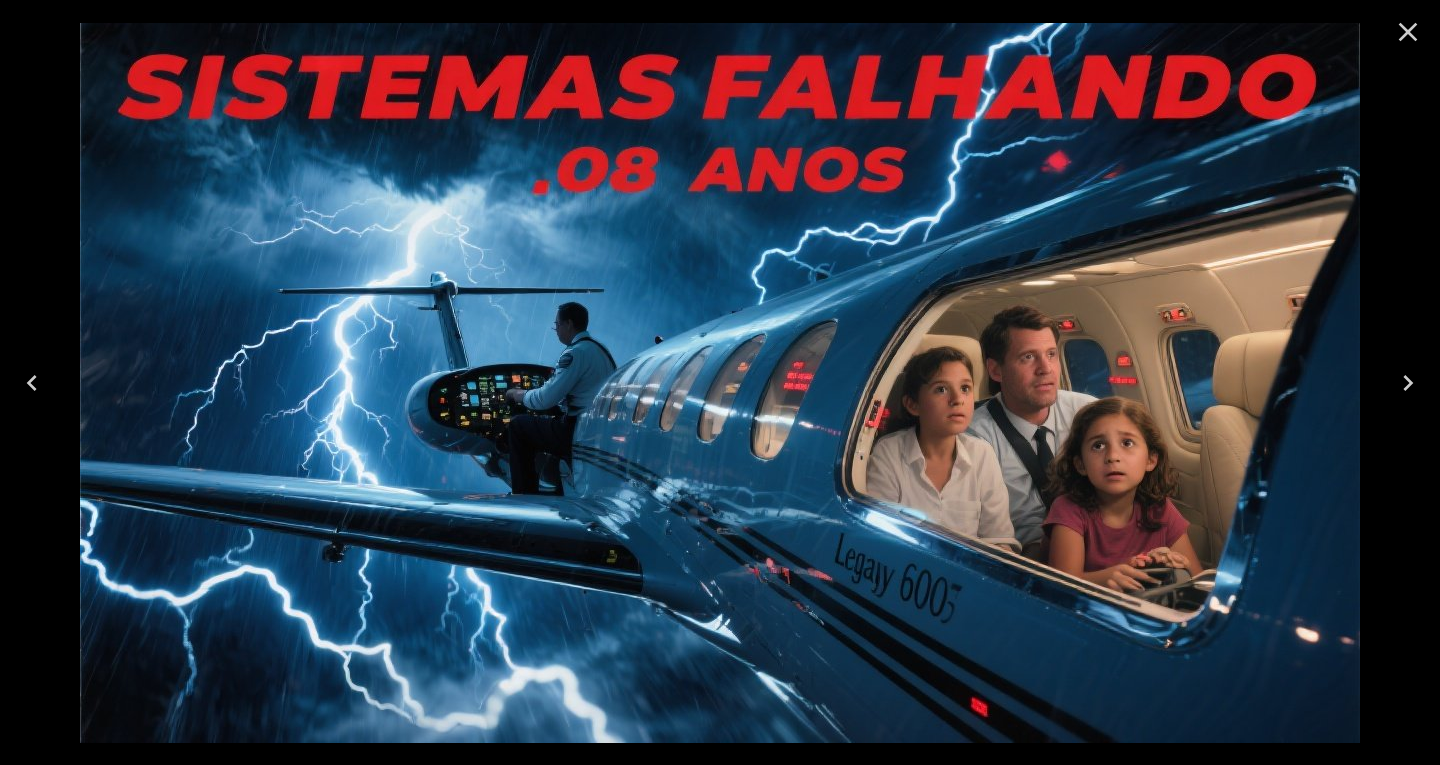 click at bounding box center [1408, 32] 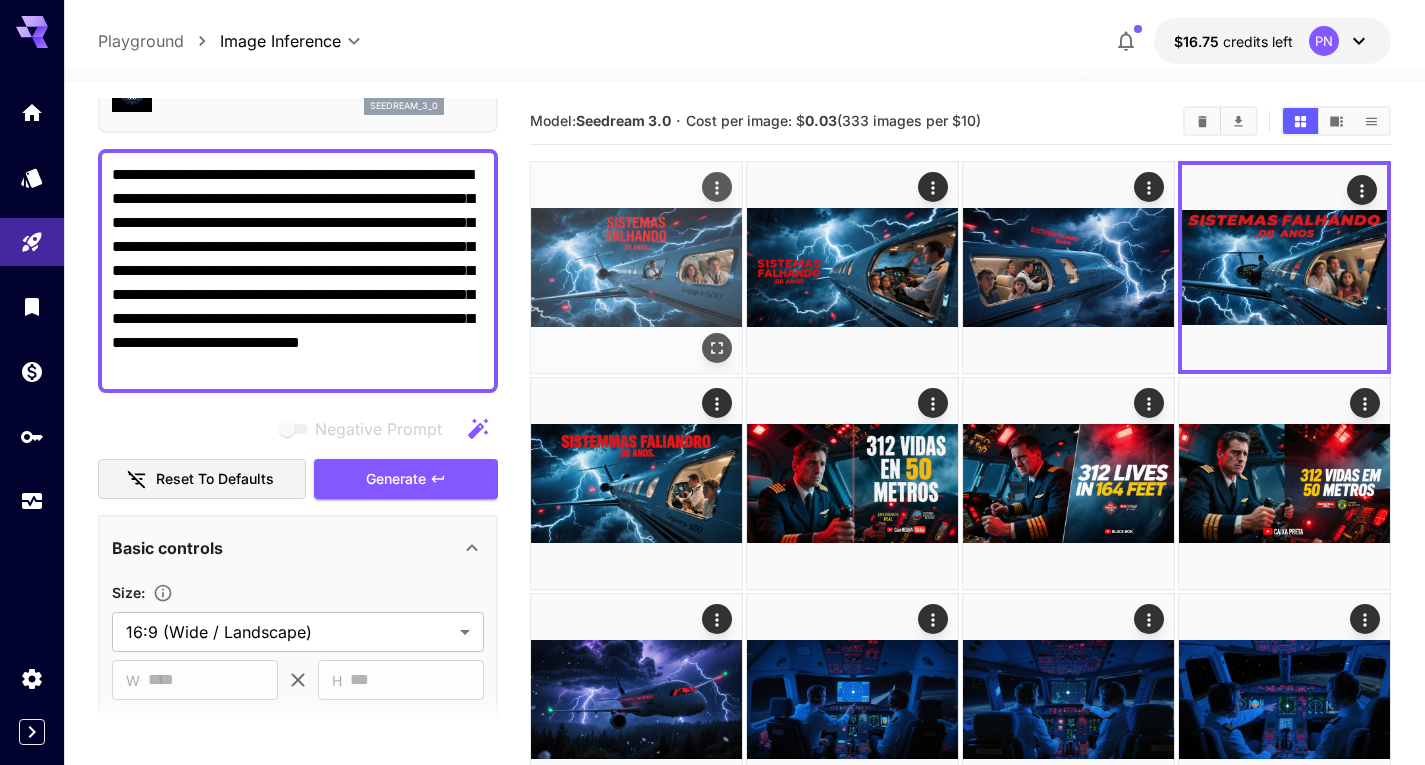 click at bounding box center [636, 267] 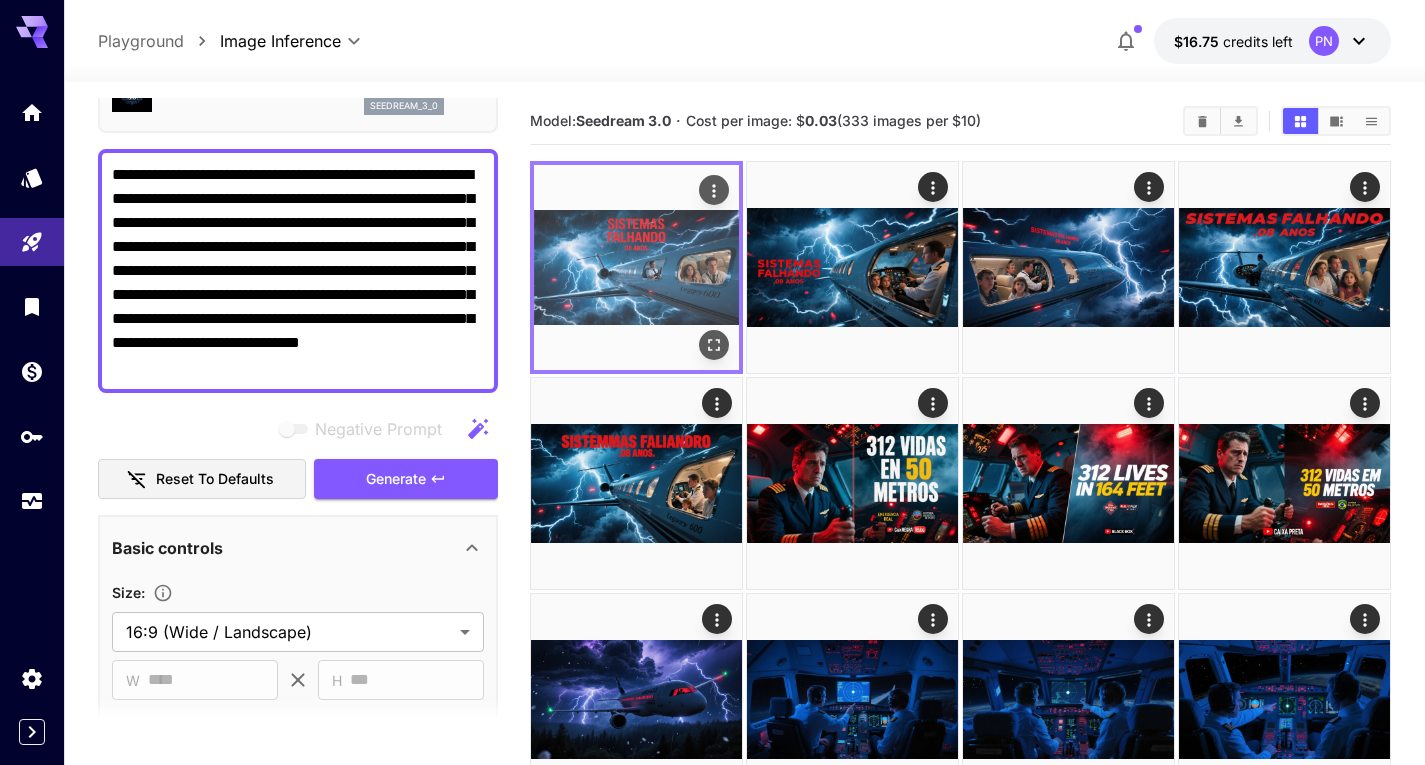 click 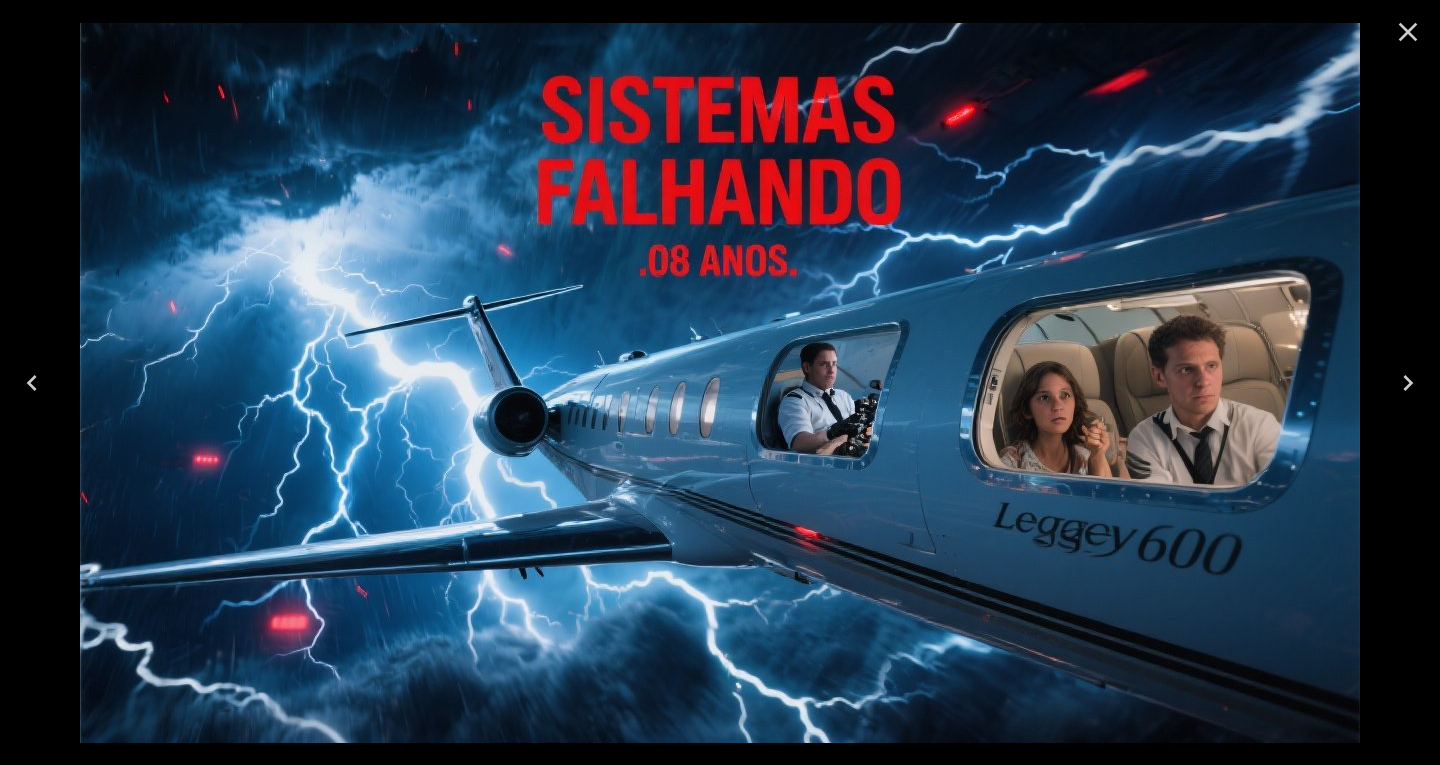 click 